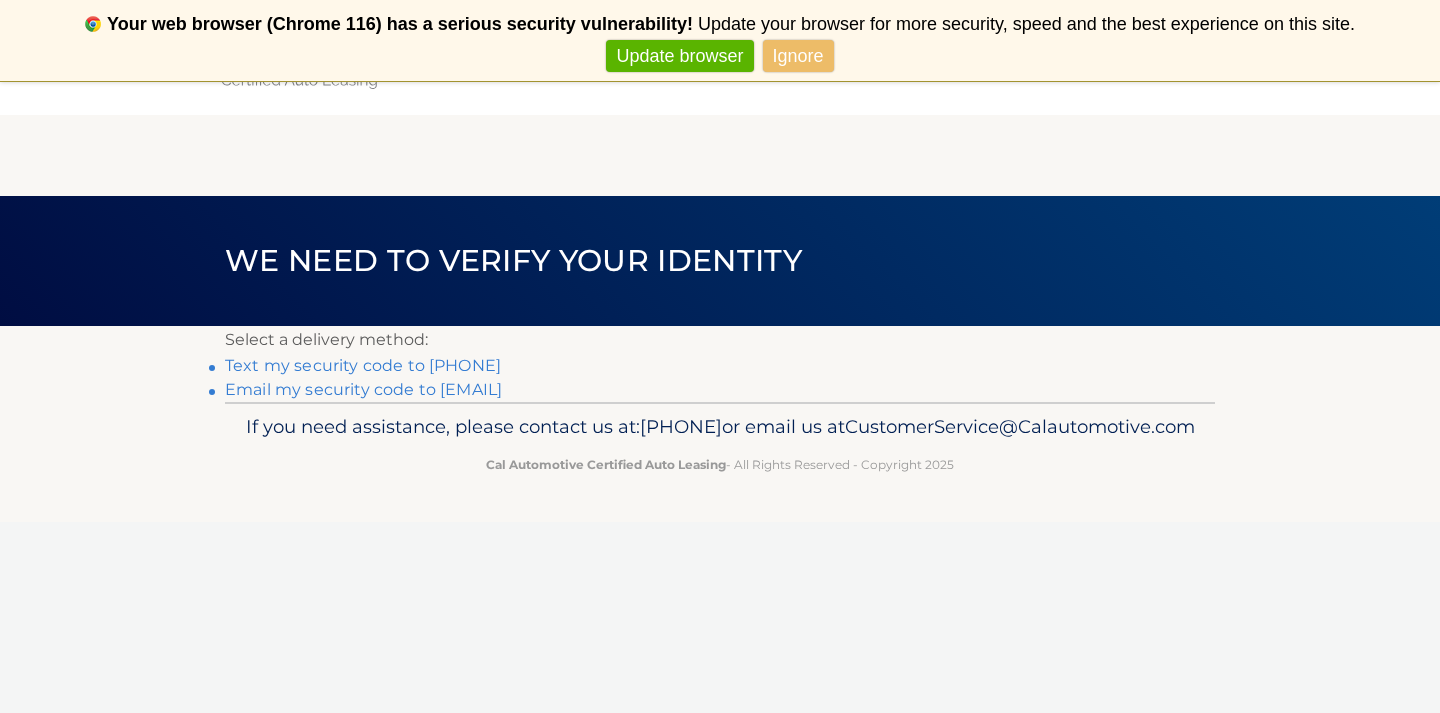 scroll, scrollTop: 0, scrollLeft: 0, axis: both 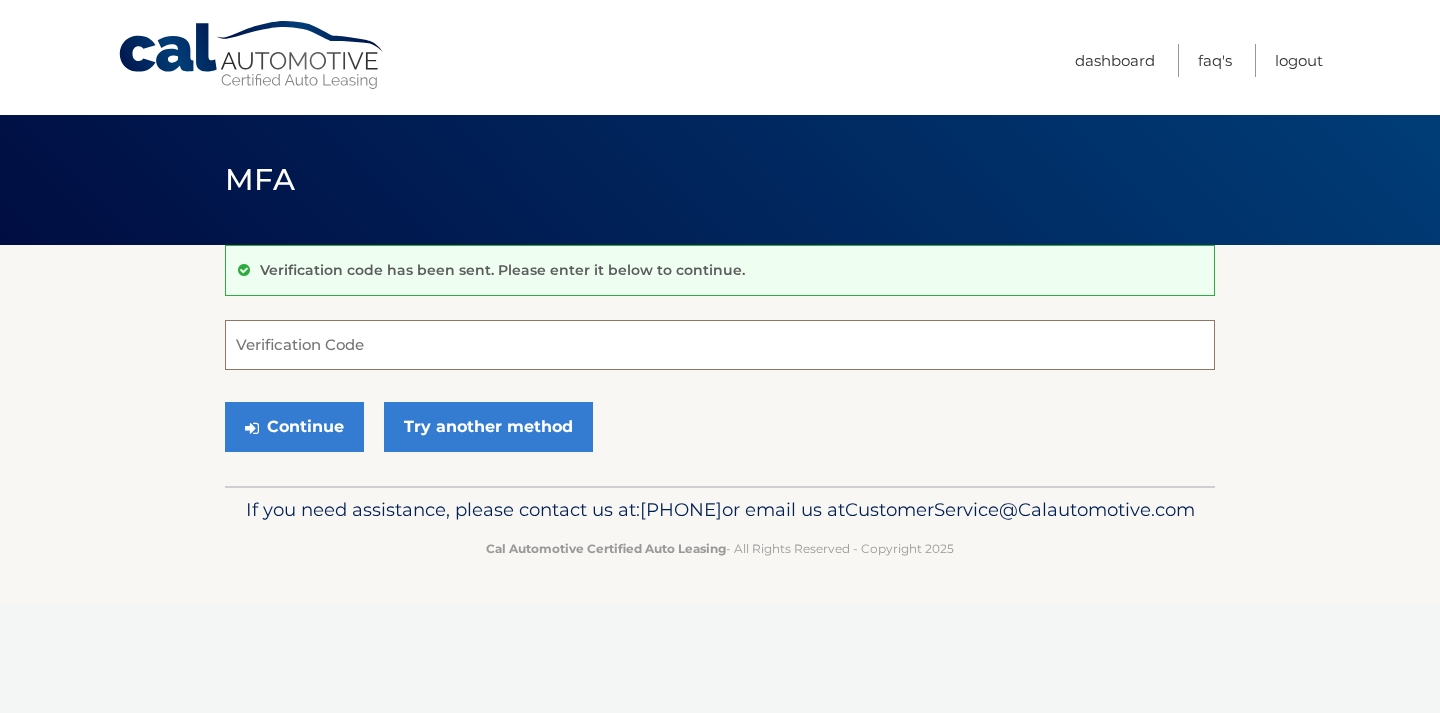 click on "Verification Code" at bounding box center (720, 345) 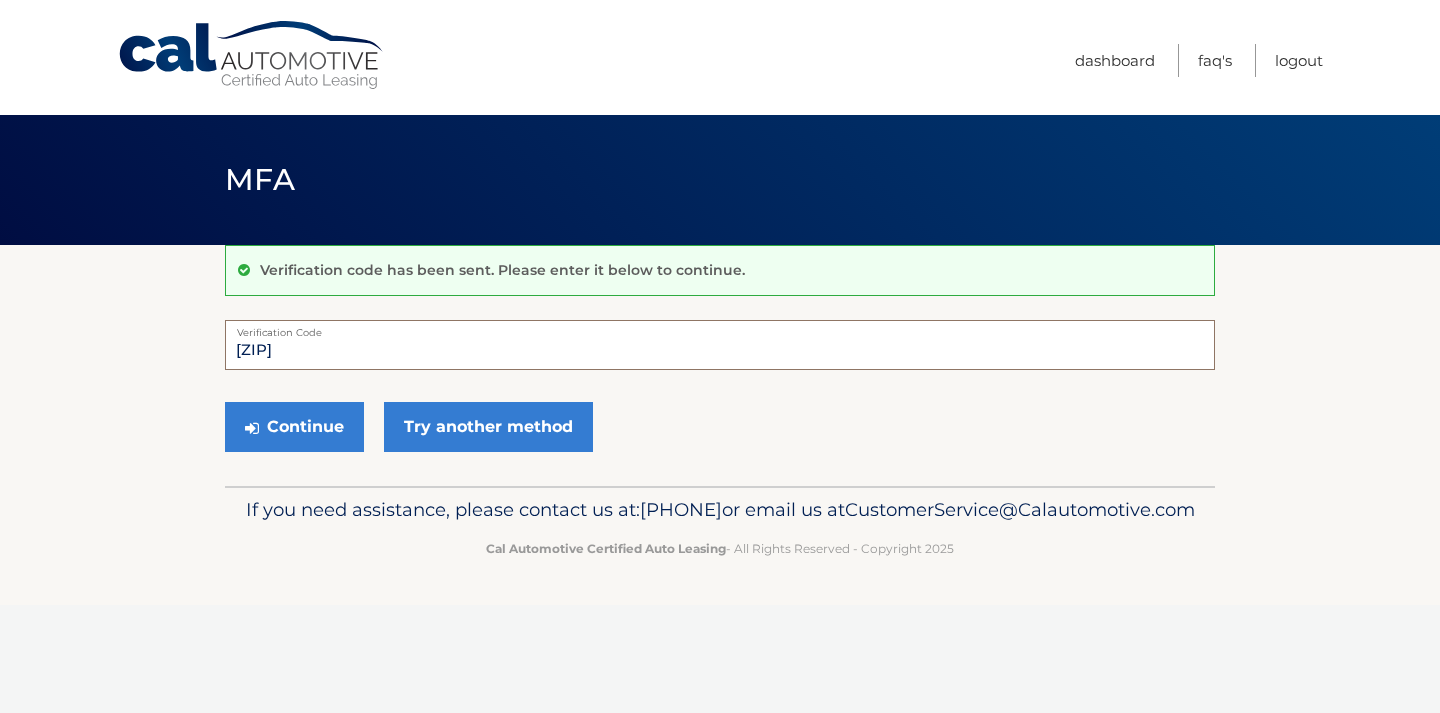 type on "915108" 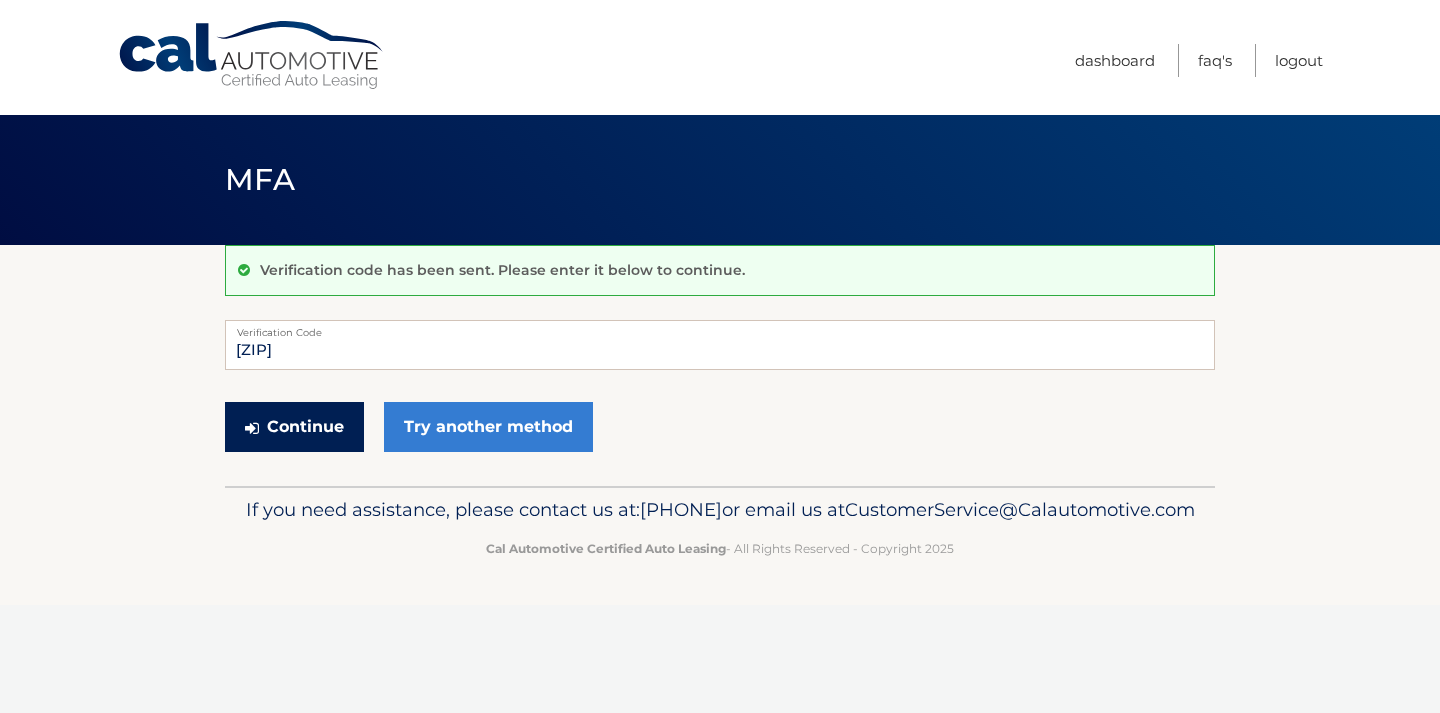 click on "Continue" at bounding box center [294, 427] 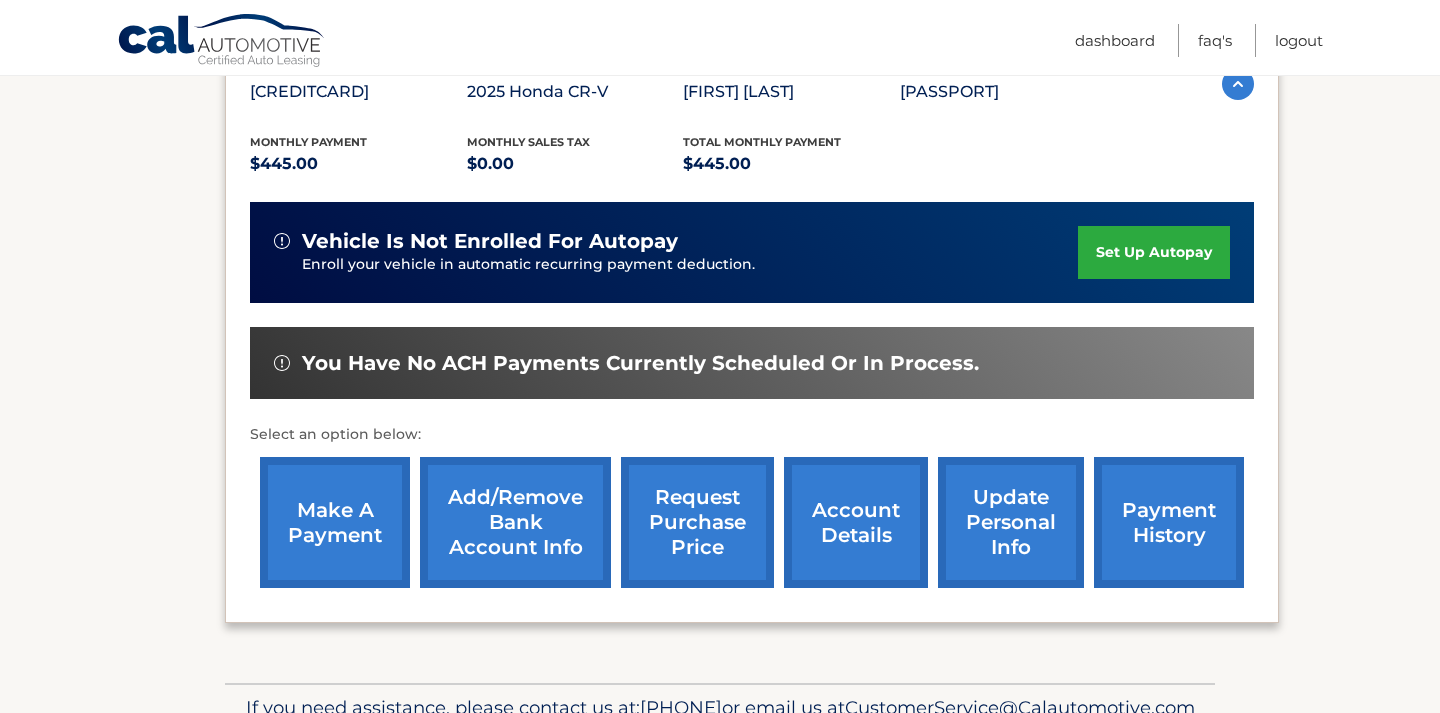 scroll, scrollTop: 498, scrollLeft: 0, axis: vertical 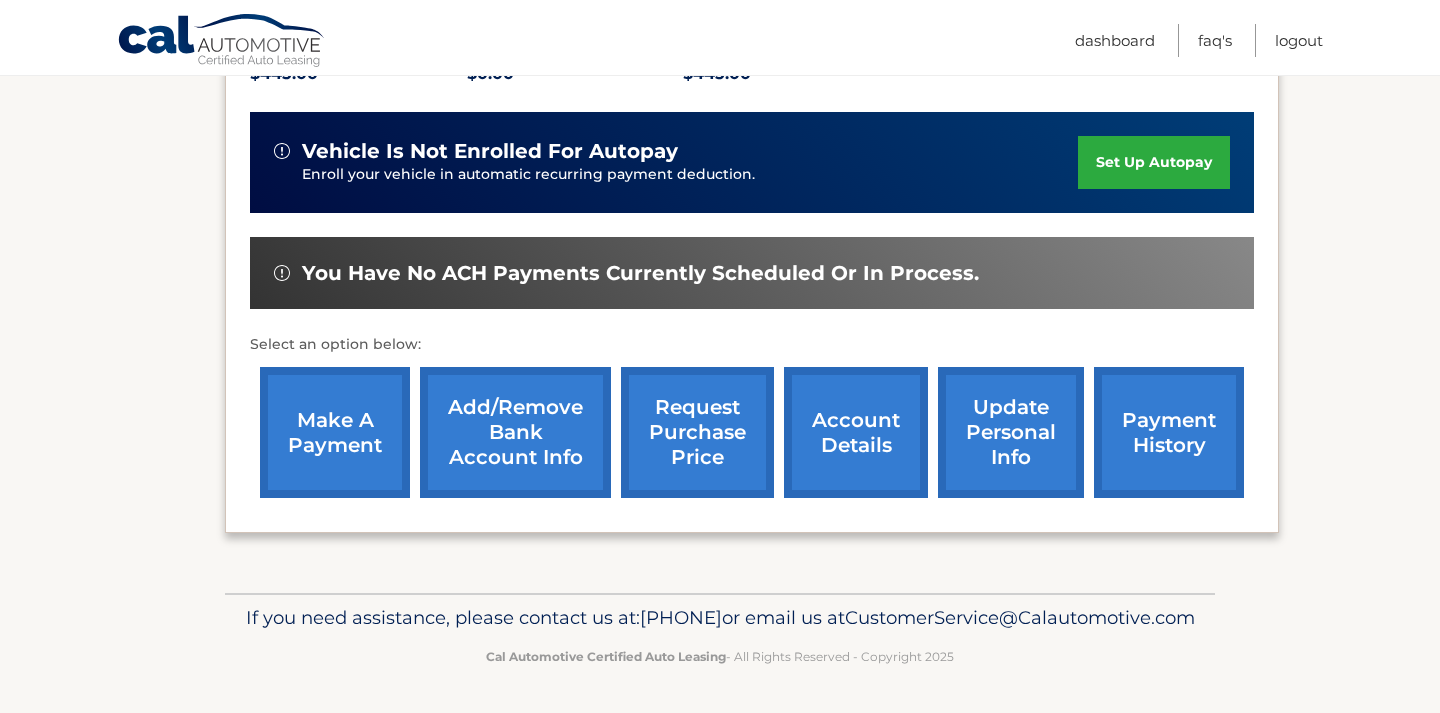 click on "make a payment" at bounding box center [335, 432] 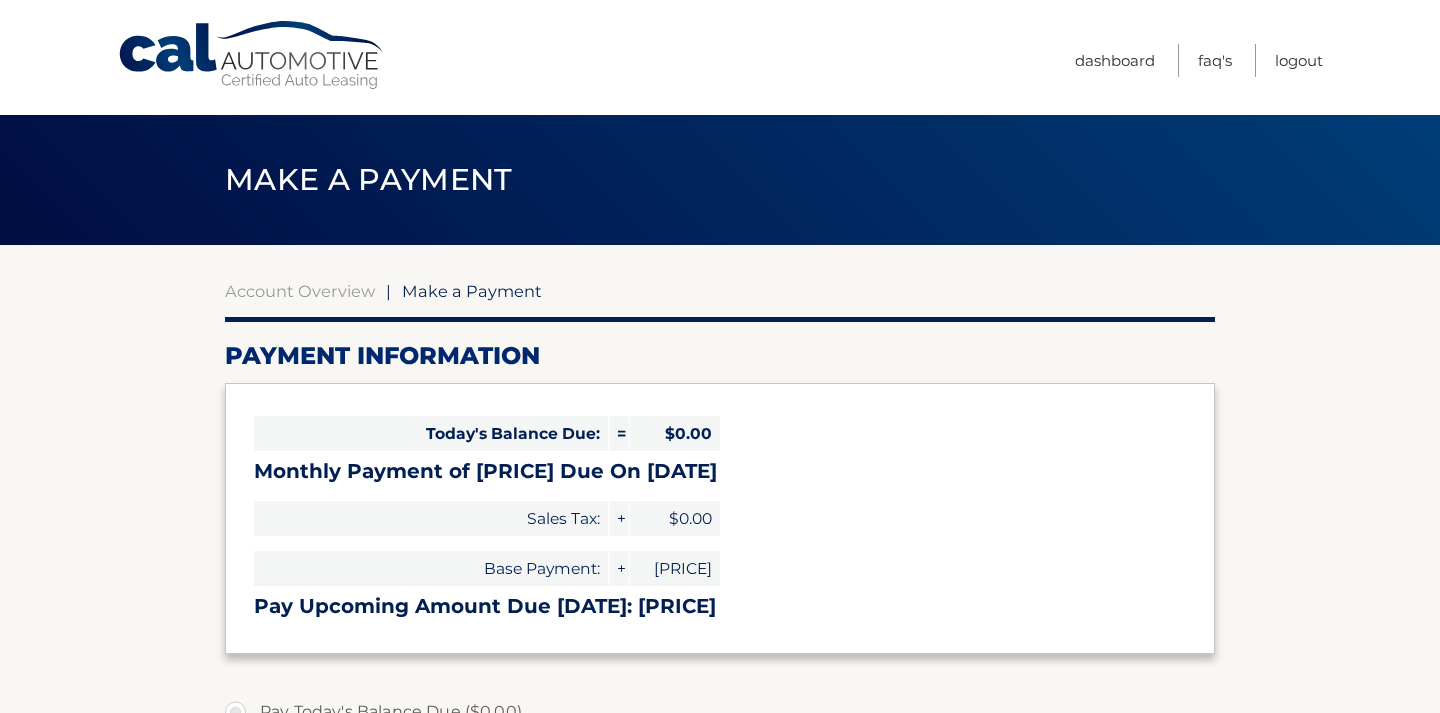 select on "[REDACTED]" 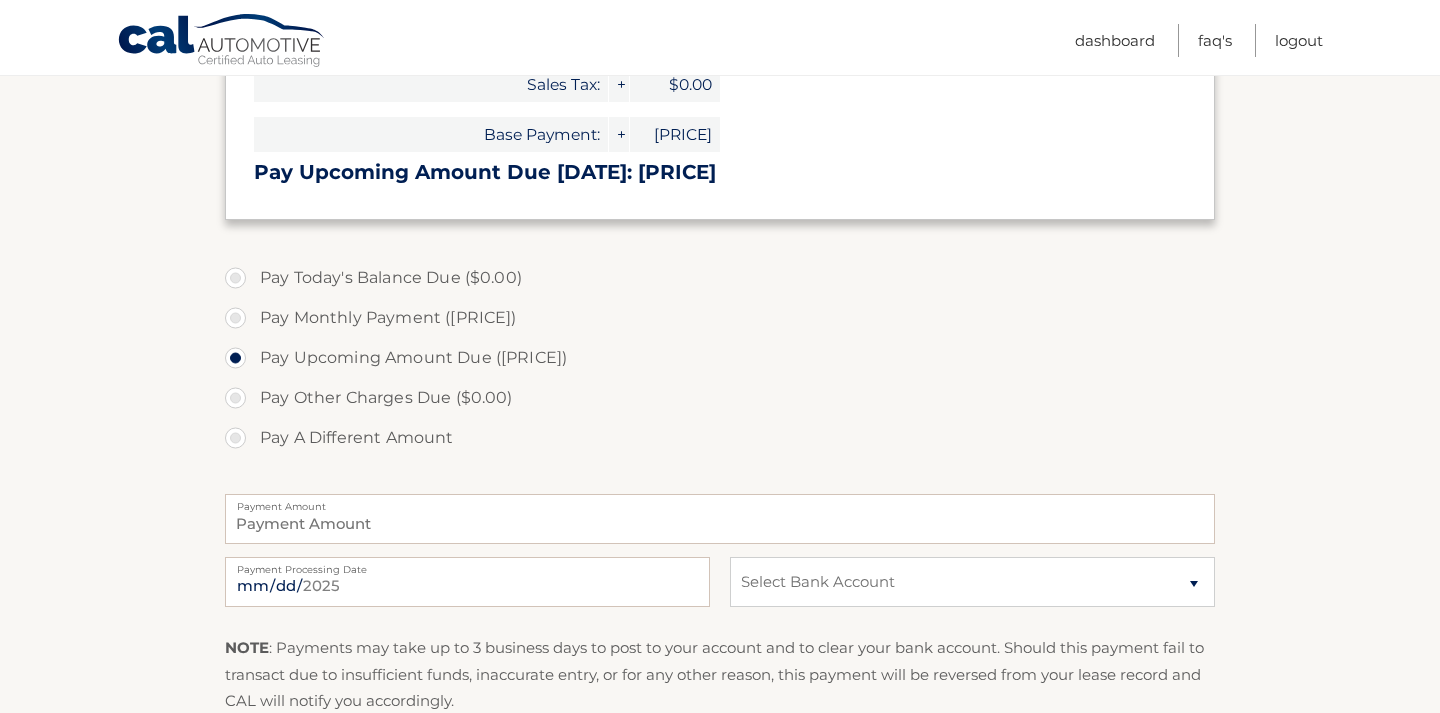 scroll, scrollTop: 489, scrollLeft: 0, axis: vertical 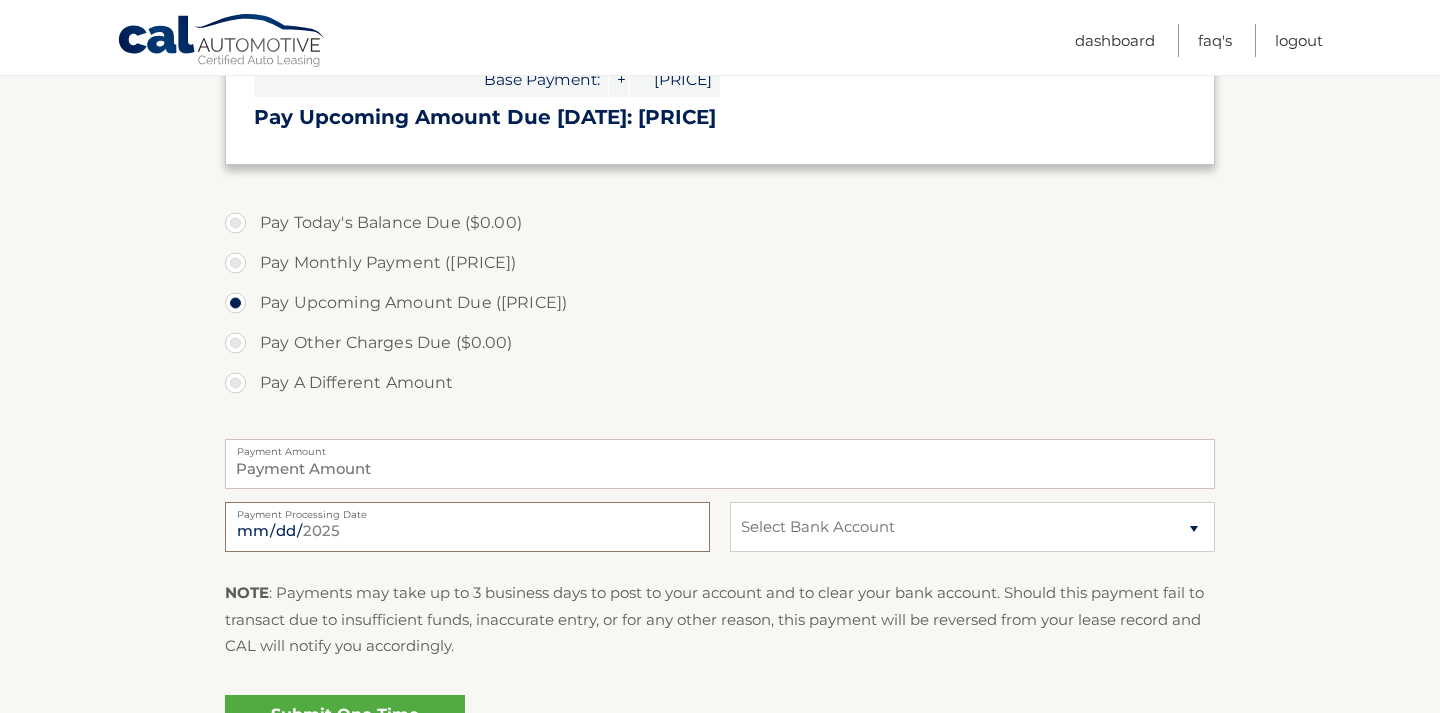 click on "[DATE]" at bounding box center [467, 527] 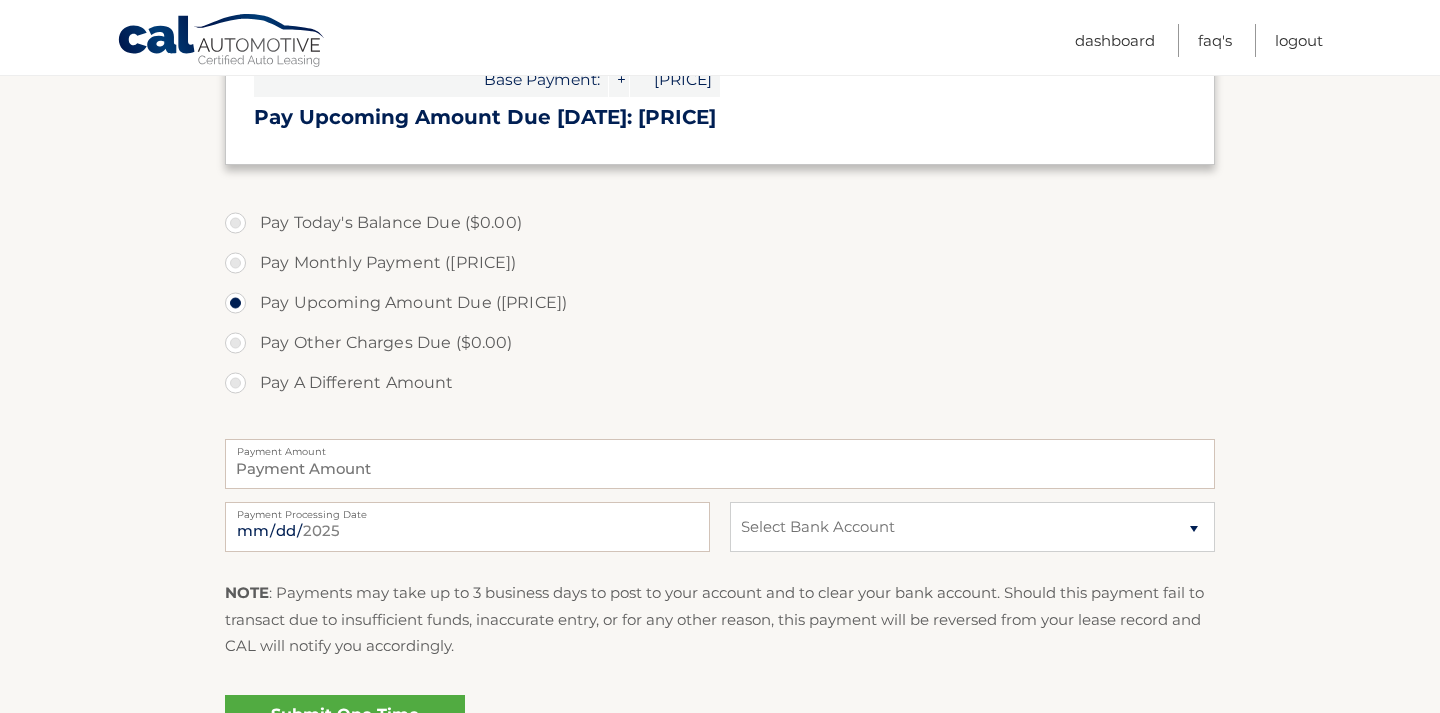 click on "Pay A Different Amount" at bounding box center (720, 383) 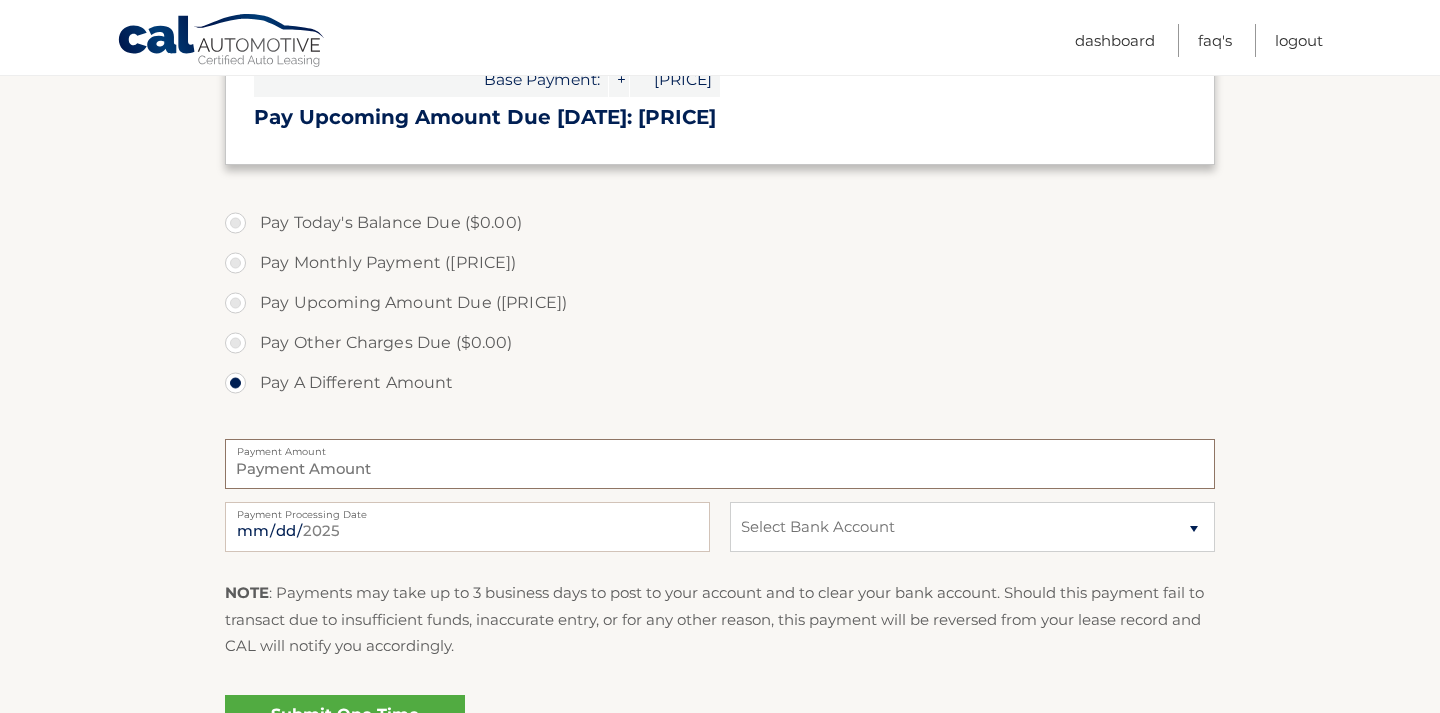 type 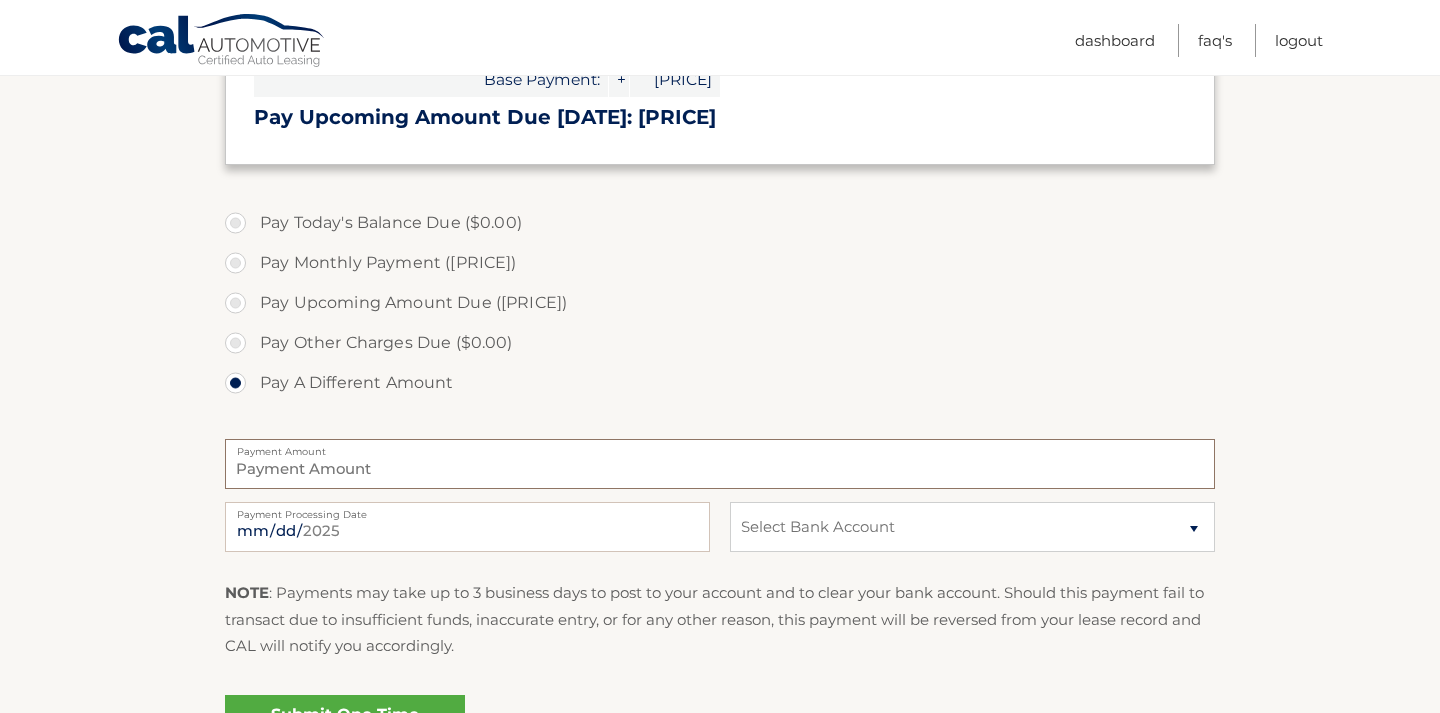 scroll, scrollTop: 558, scrollLeft: 0, axis: vertical 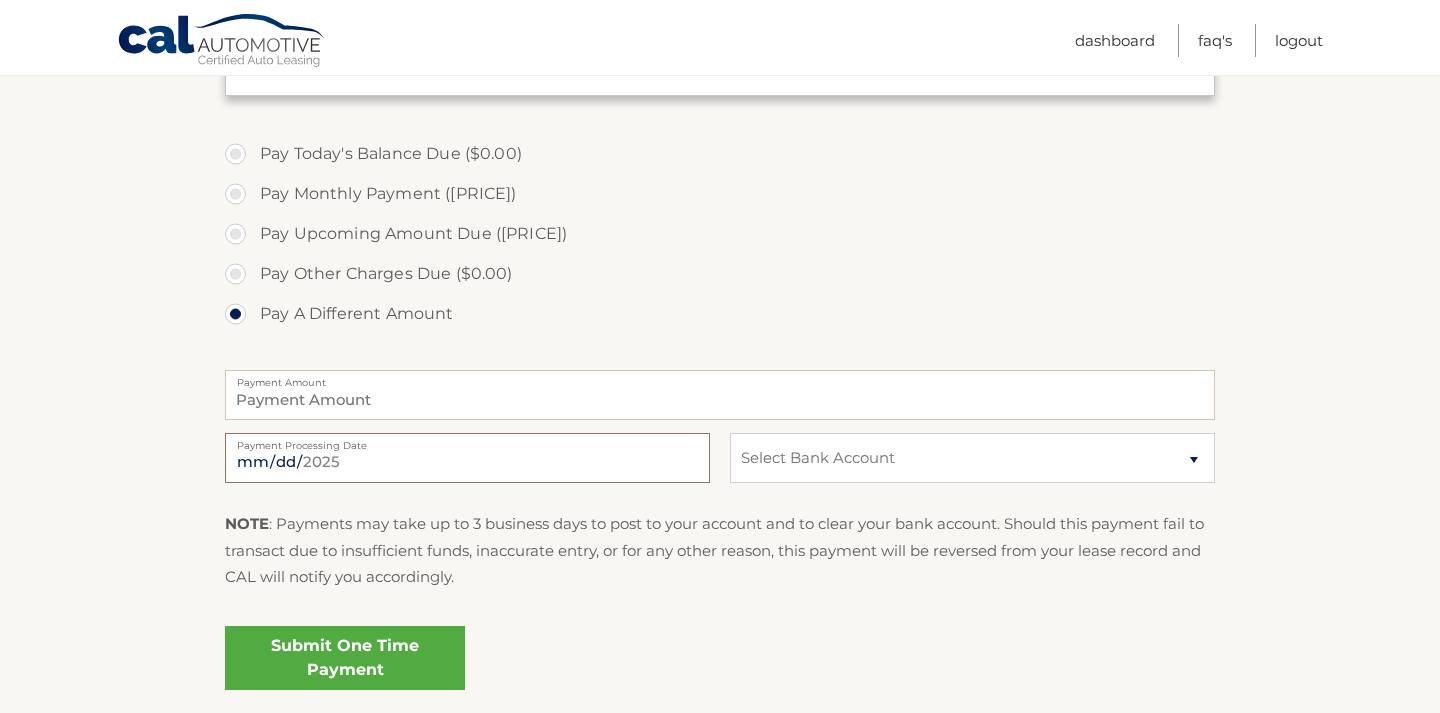 click on "2025-08-08" at bounding box center (467, 458) 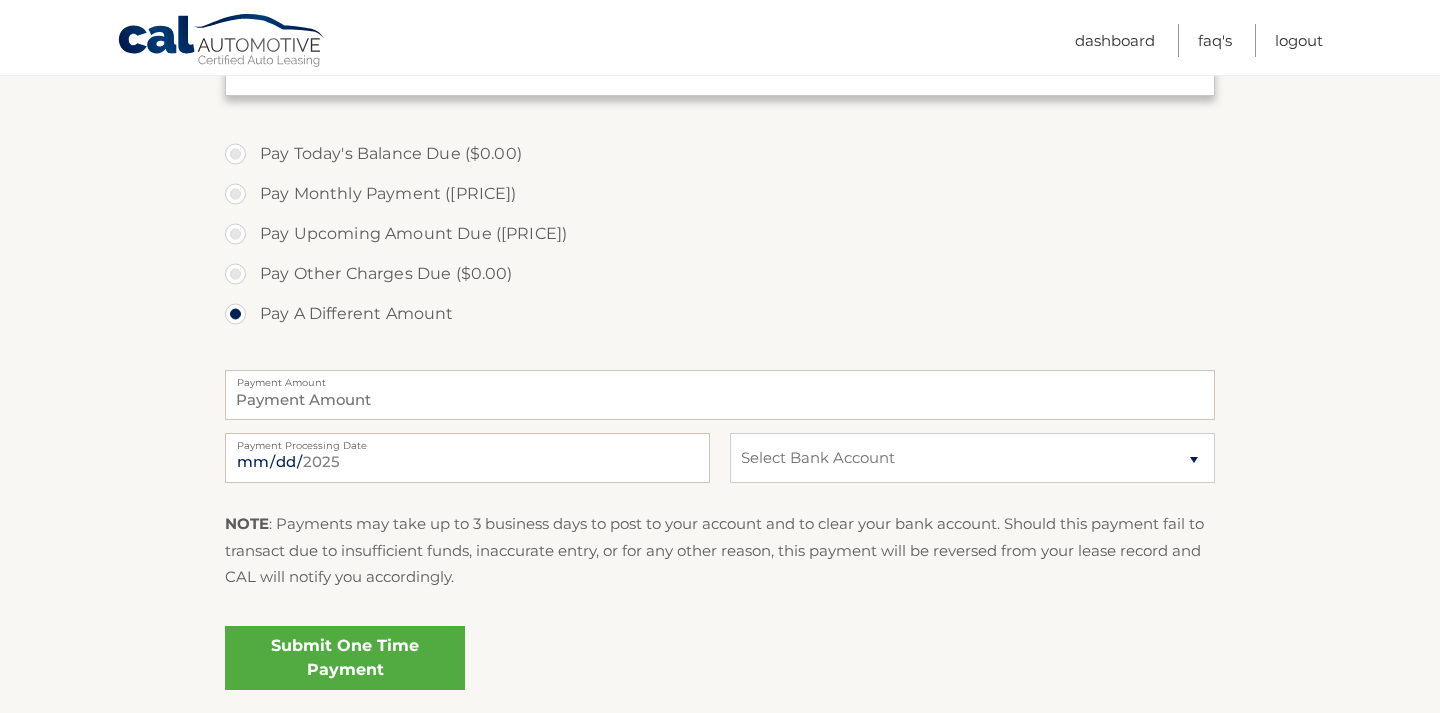 click on "Pay Monthly Payment ($445.00)" at bounding box center [720, 194] 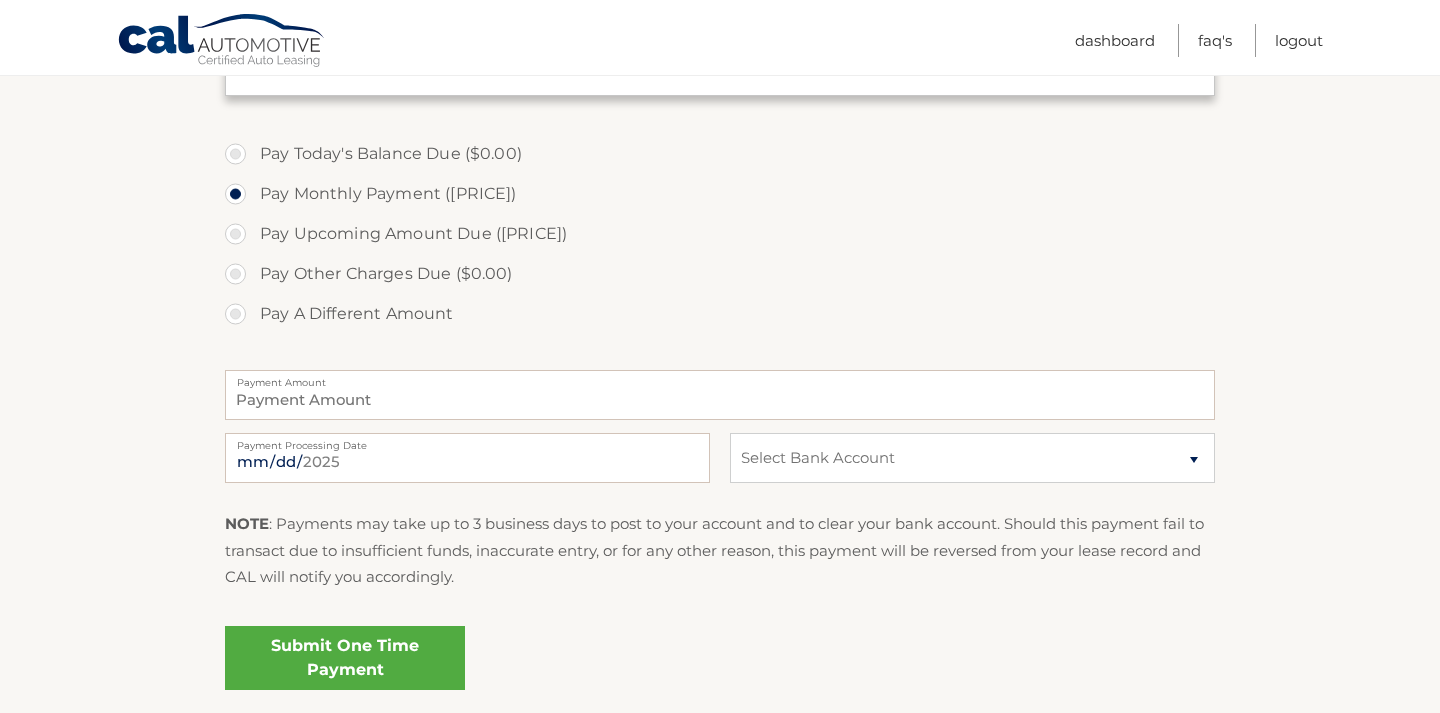 type on "445.00" 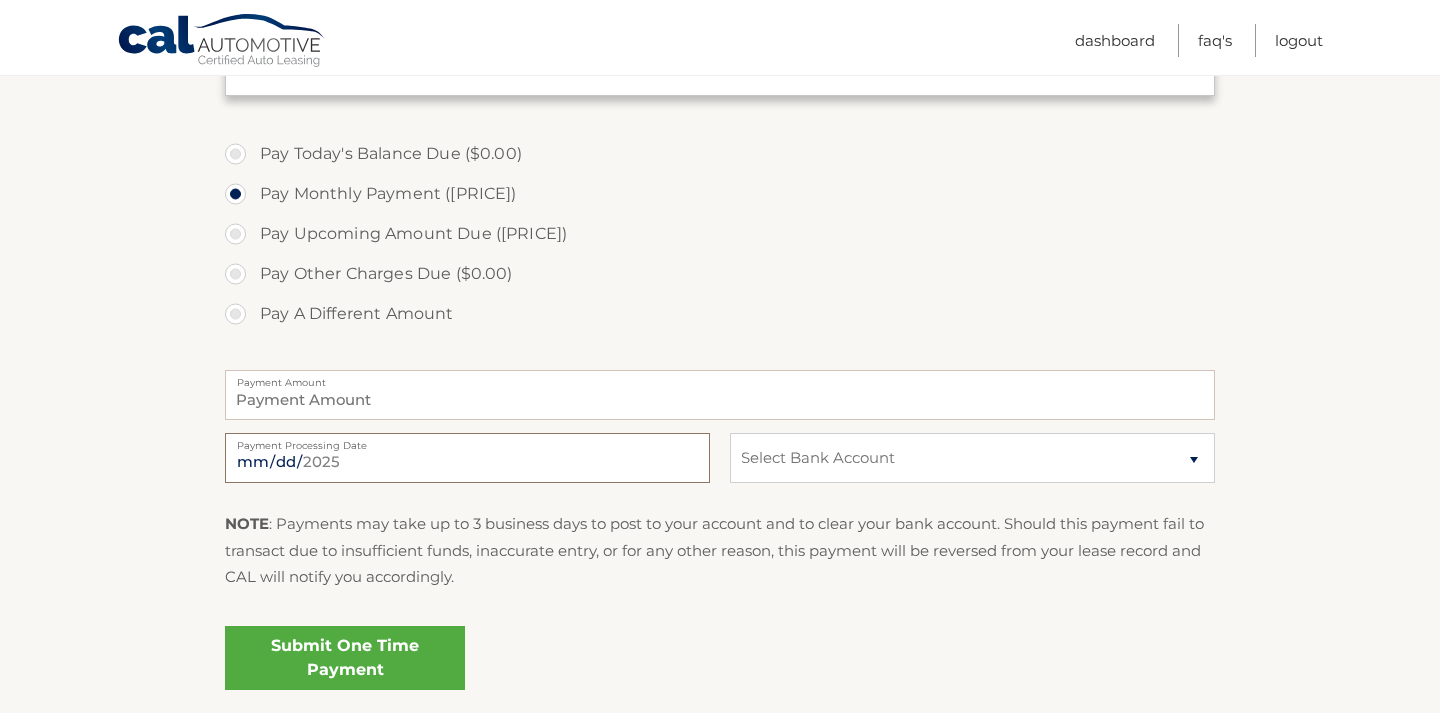 click on "2025-08-07" at bounding box center (467, 458) 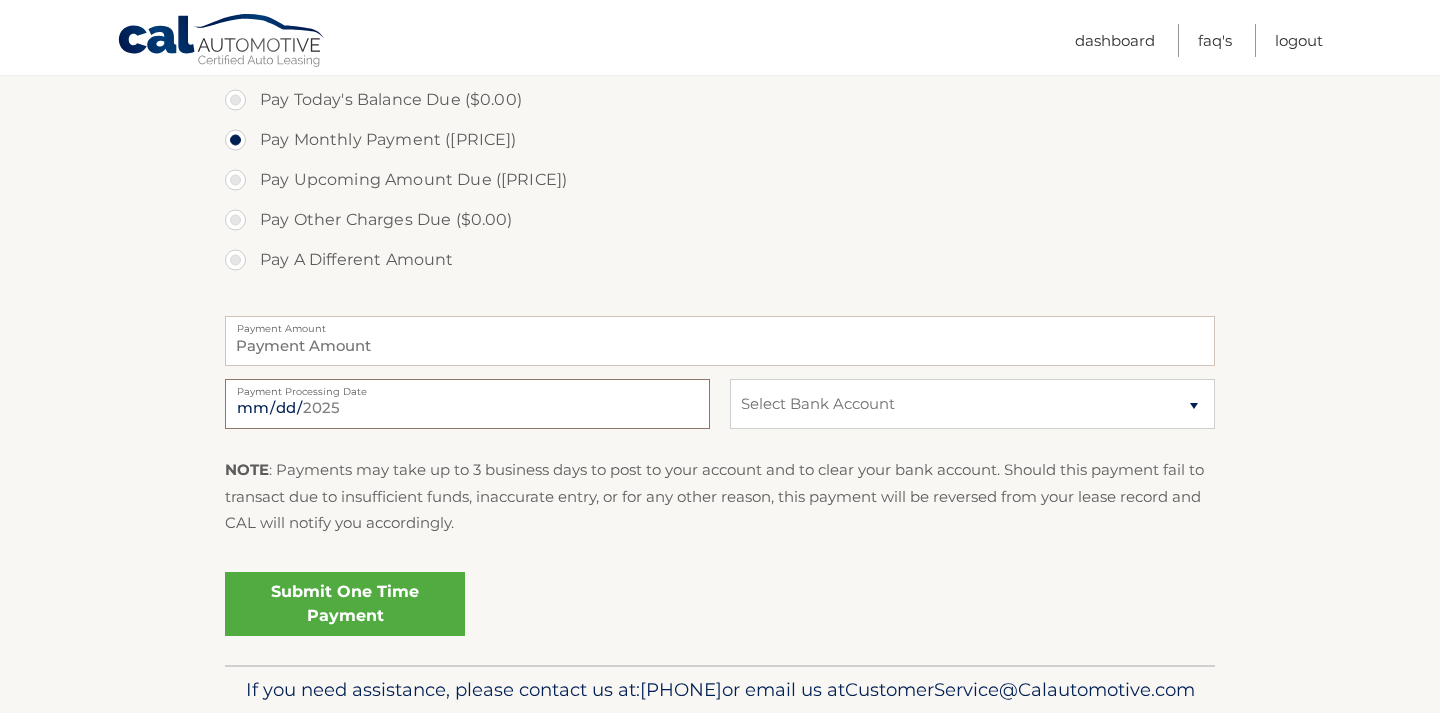 scroll, scrollTop: 629, scrollLeft: 0, axis: vertical 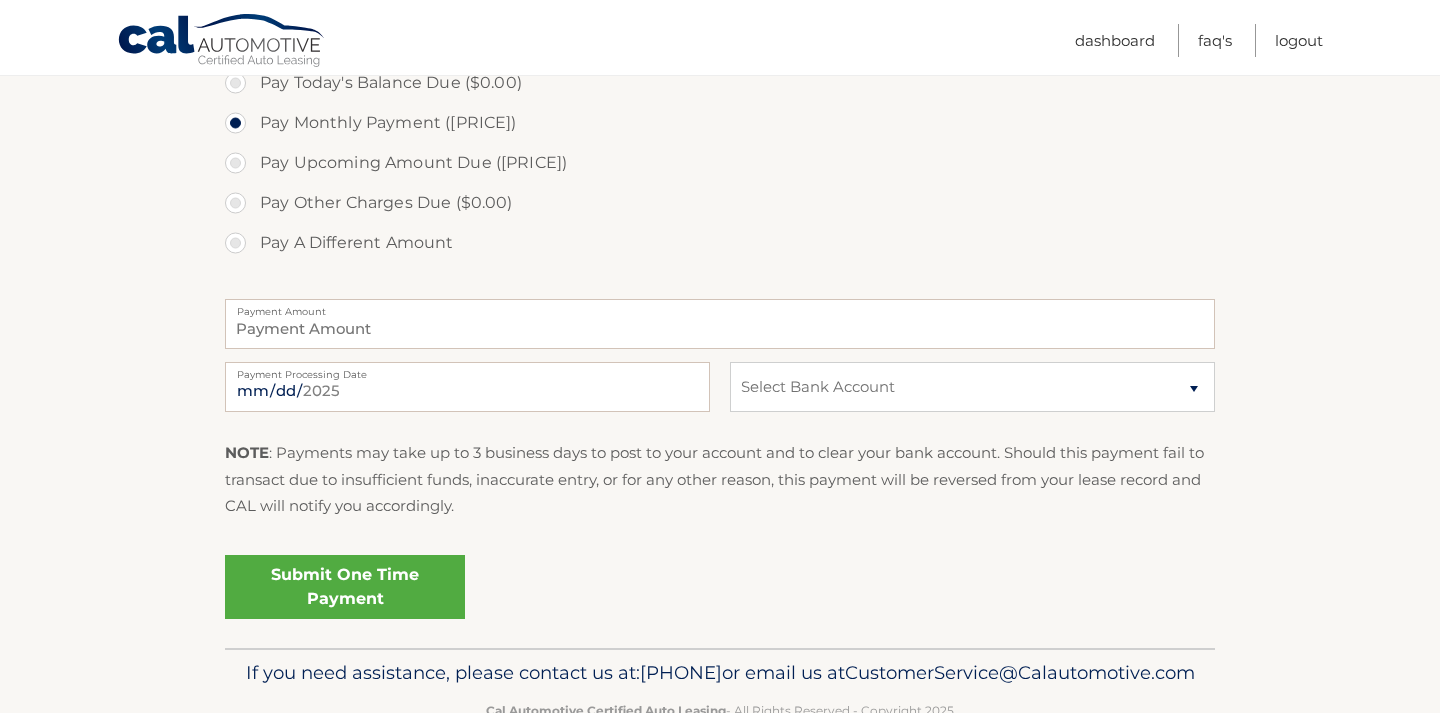 click on "Submit One Time Payment" at bounding box center (345, 587) 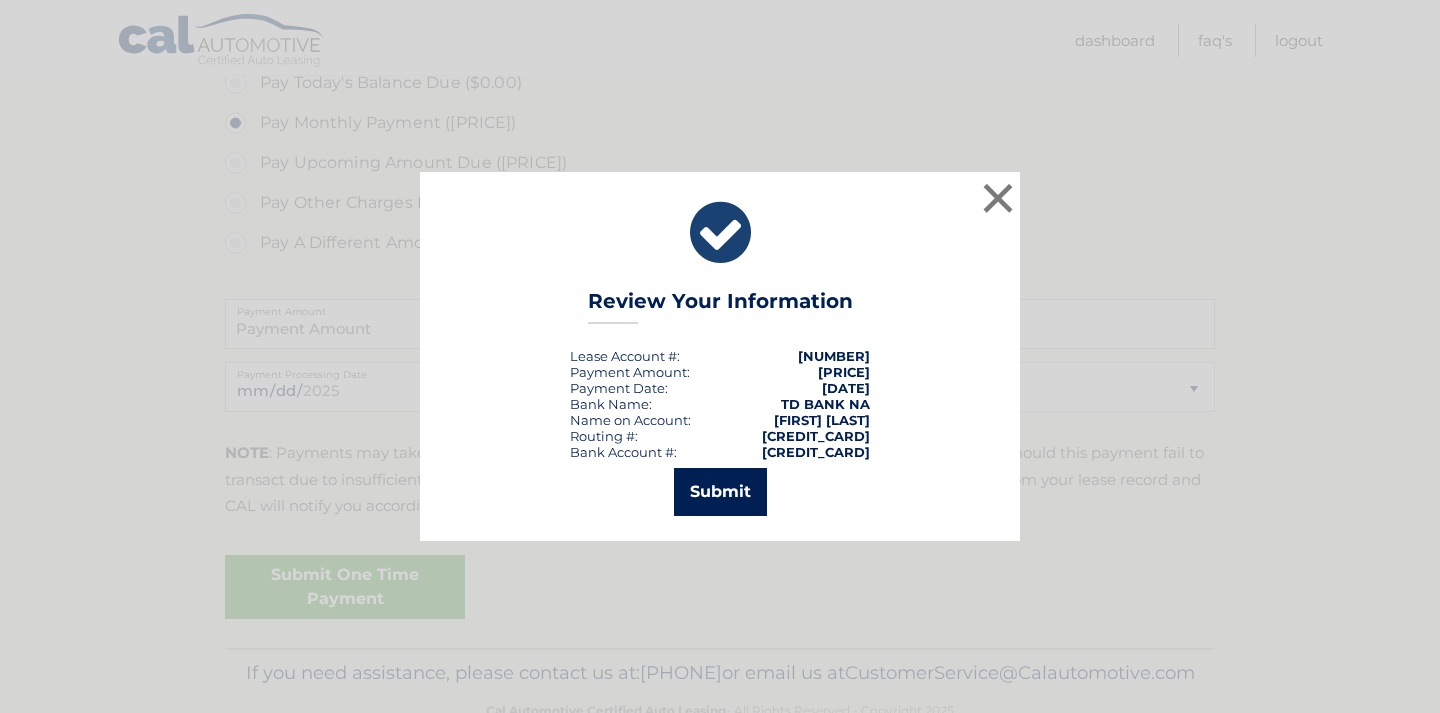 click on "Submit" at bounding box center [720, 492] 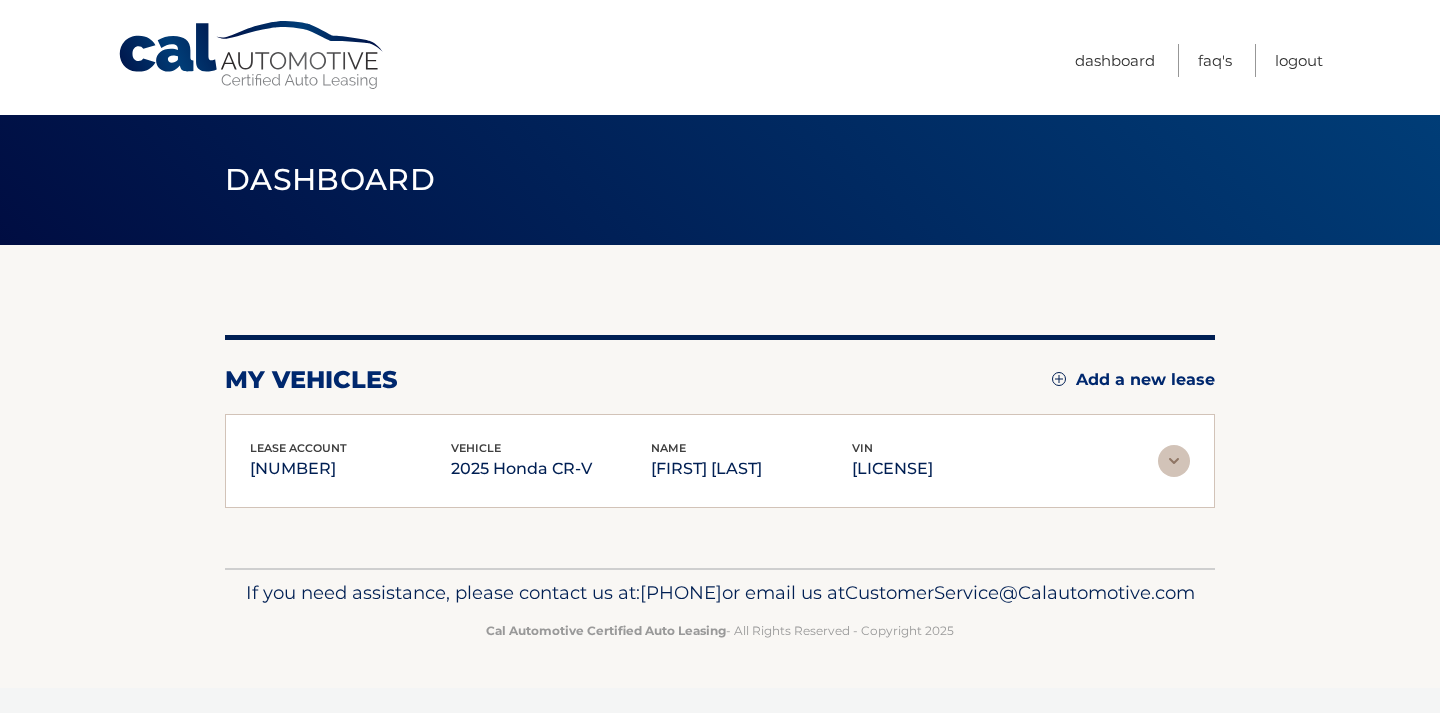 scroll, scrollTop: 0, scrollLeft: 0, axis: both 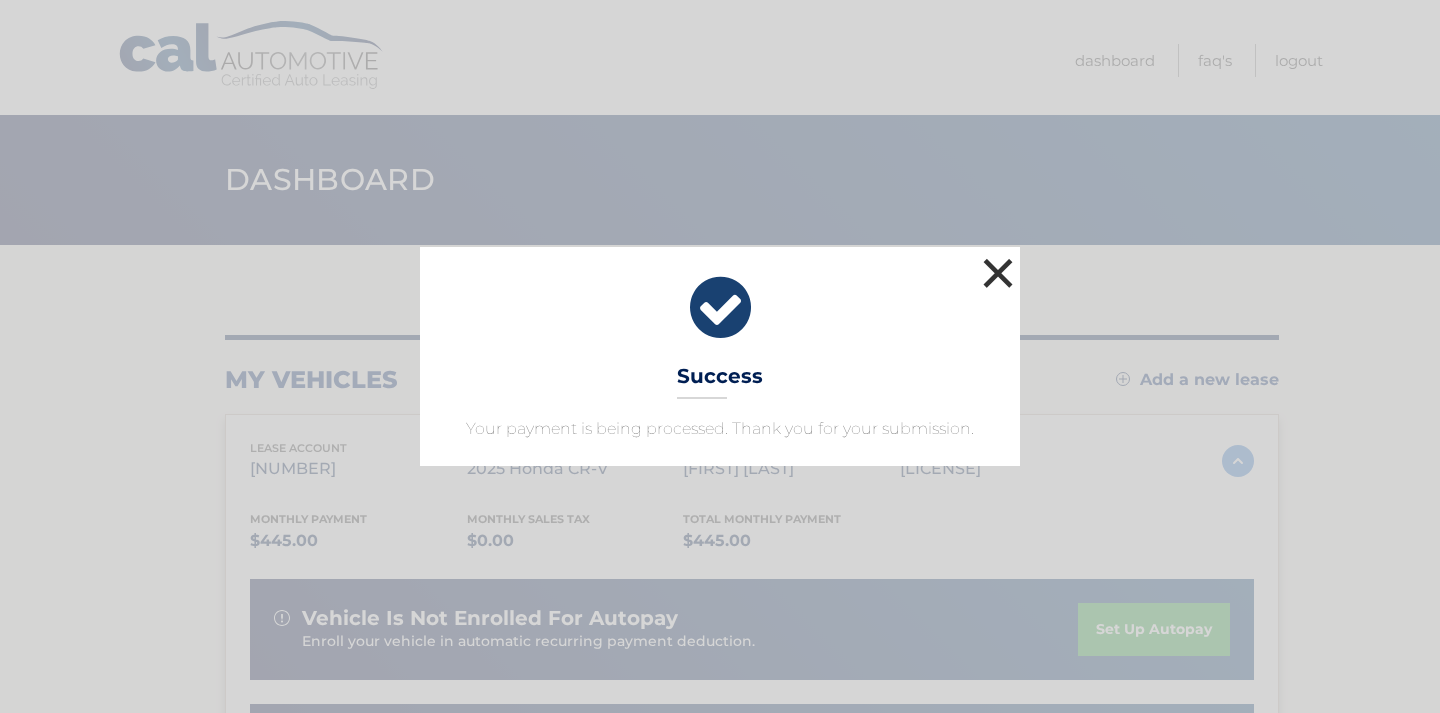 click on "×" at bounding box center (998, 273) 